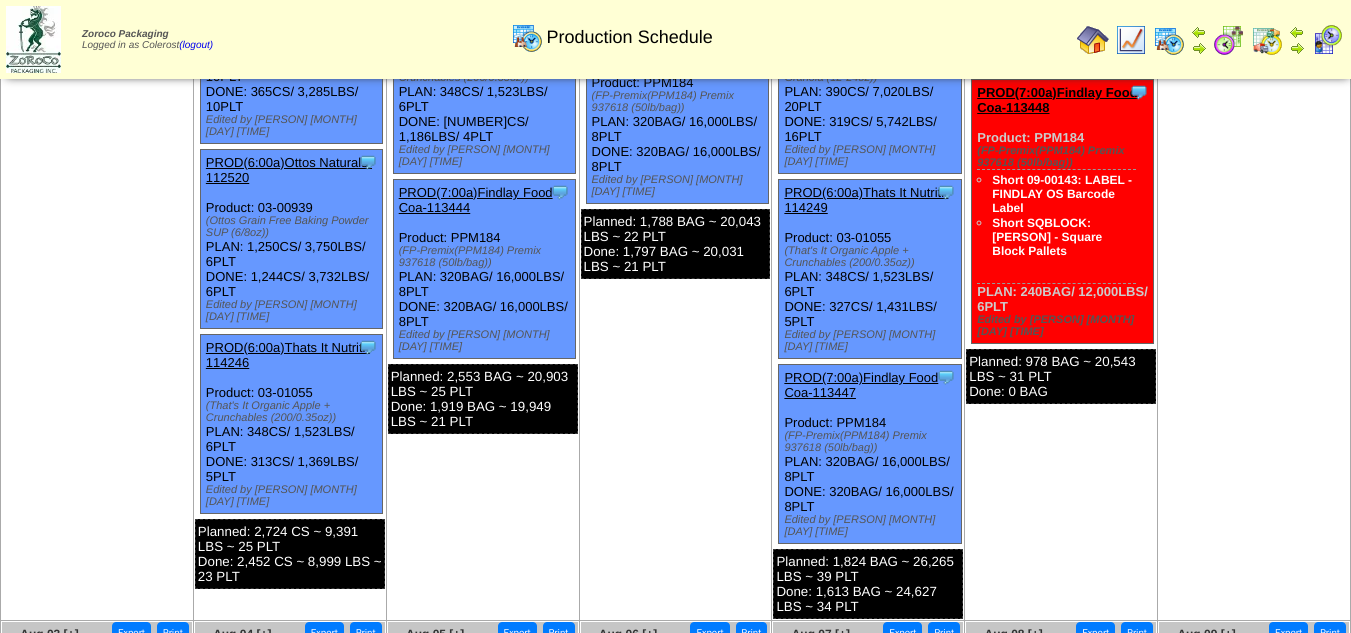 scroll, scrollTop: 0, scrollLeft: 0, axis: both 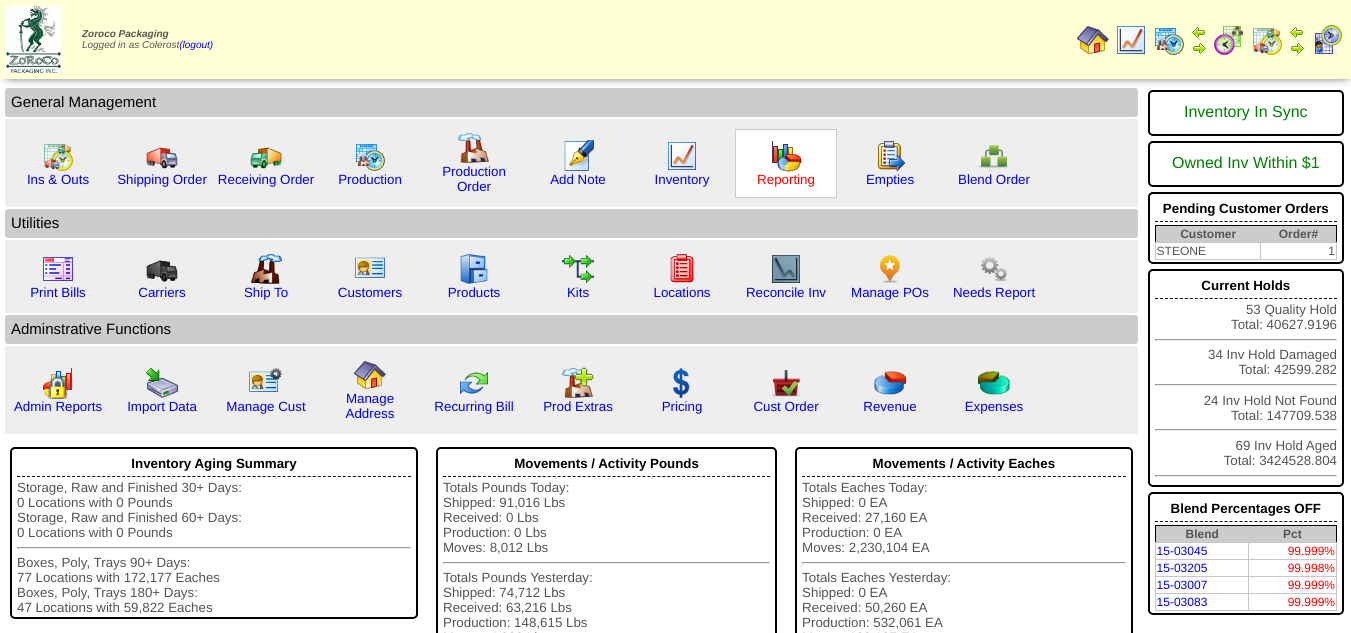 click on "Reporting" at bounding box center (786, 179) 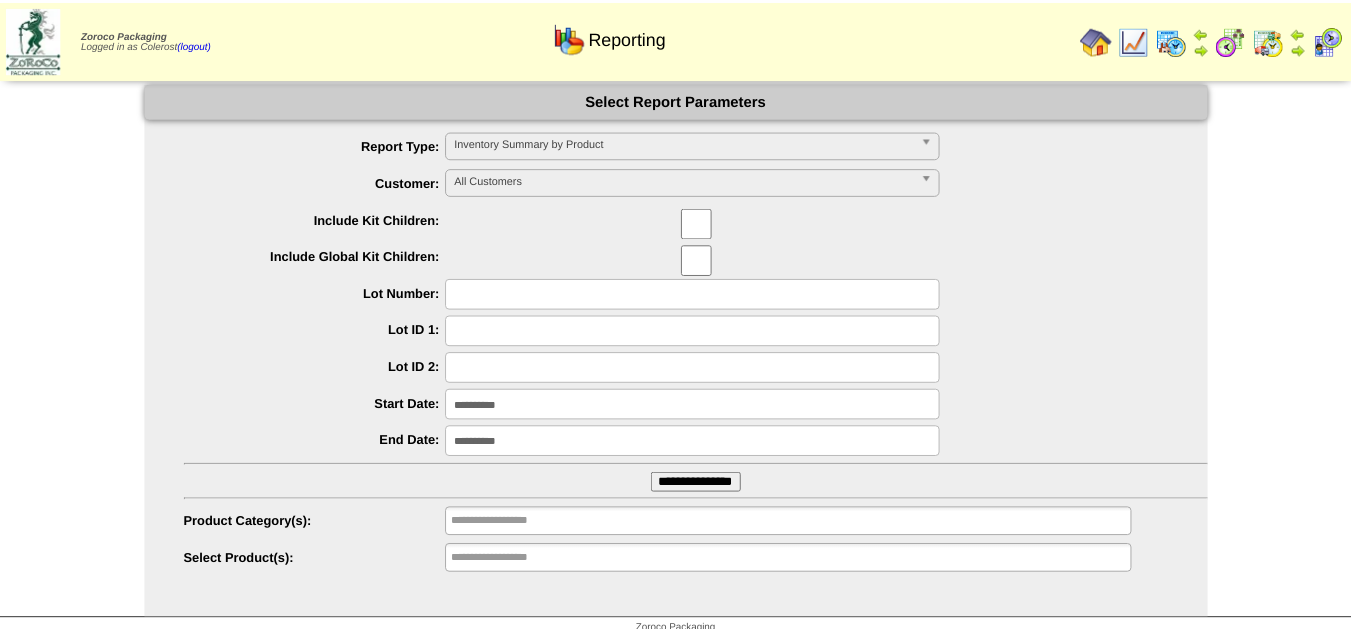 scroll, scrollTop: 0, scrollLeft: 0, axis: both 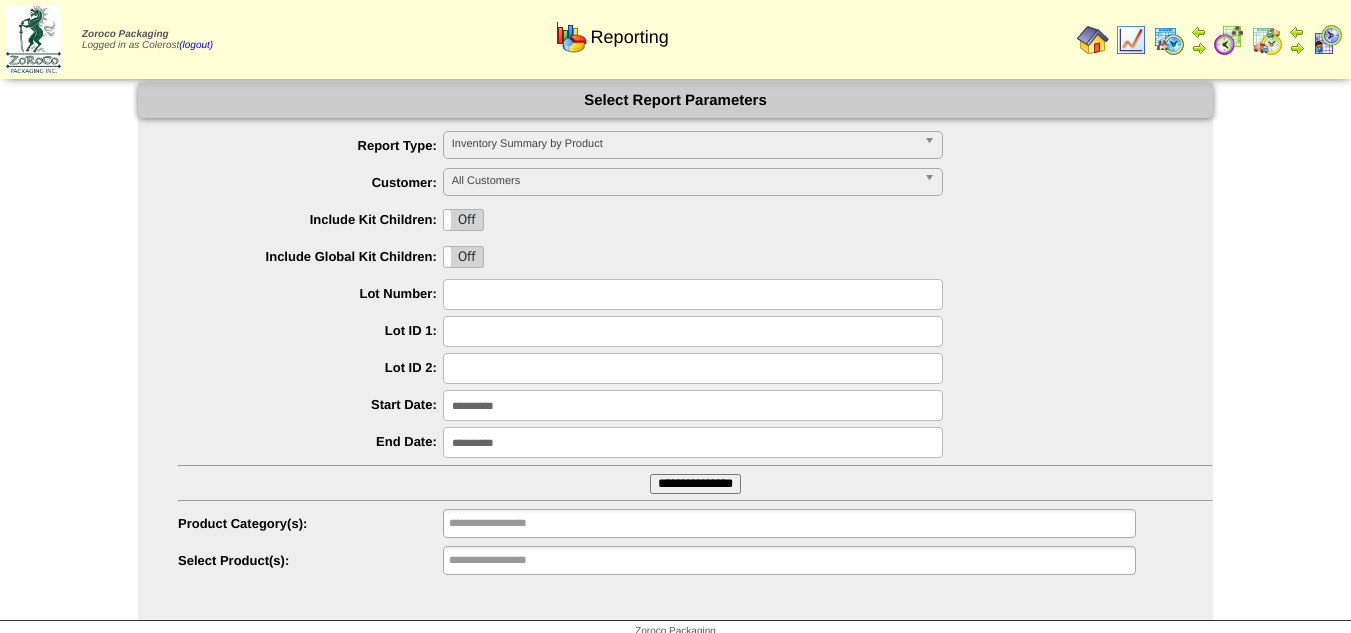 click on "Inventory Summary by Product" at bounding box center [693, 145] 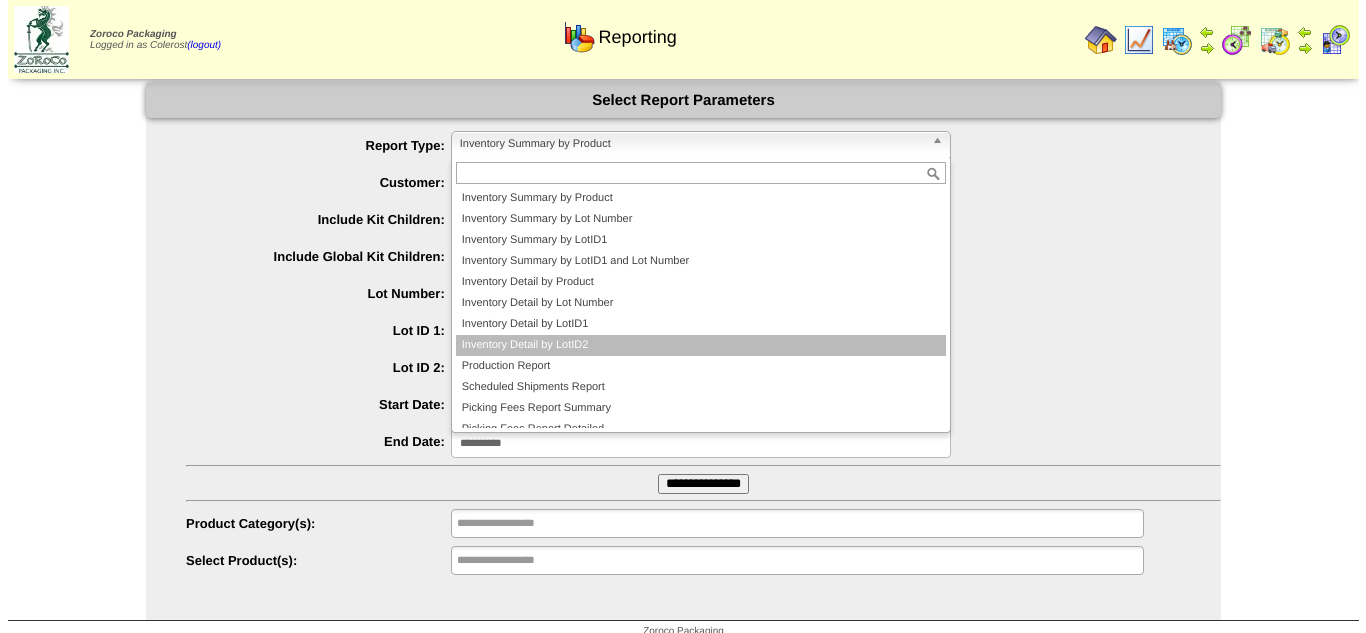 scroll, scrollTop: 54, scrollLeft: 0, axis: vertical 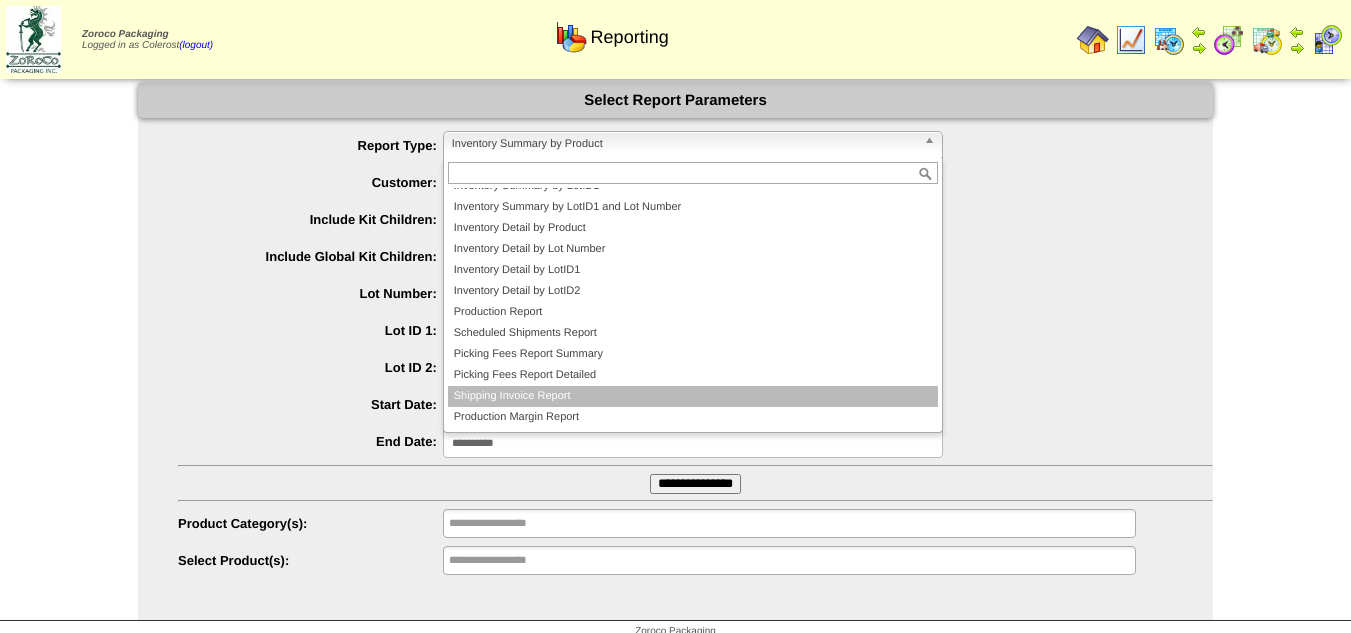 click on "Shipping Invoice Report" at bounding box center [693, 396] 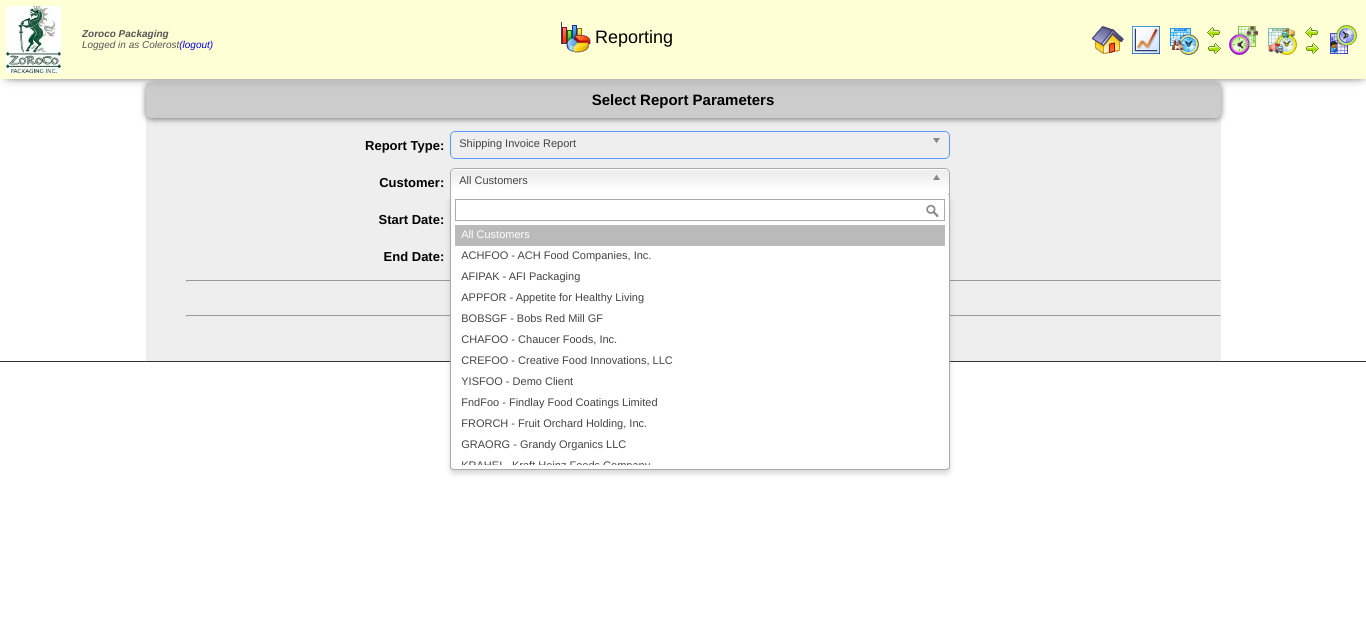 click on "All Customers" at bounding box center [691, 181] 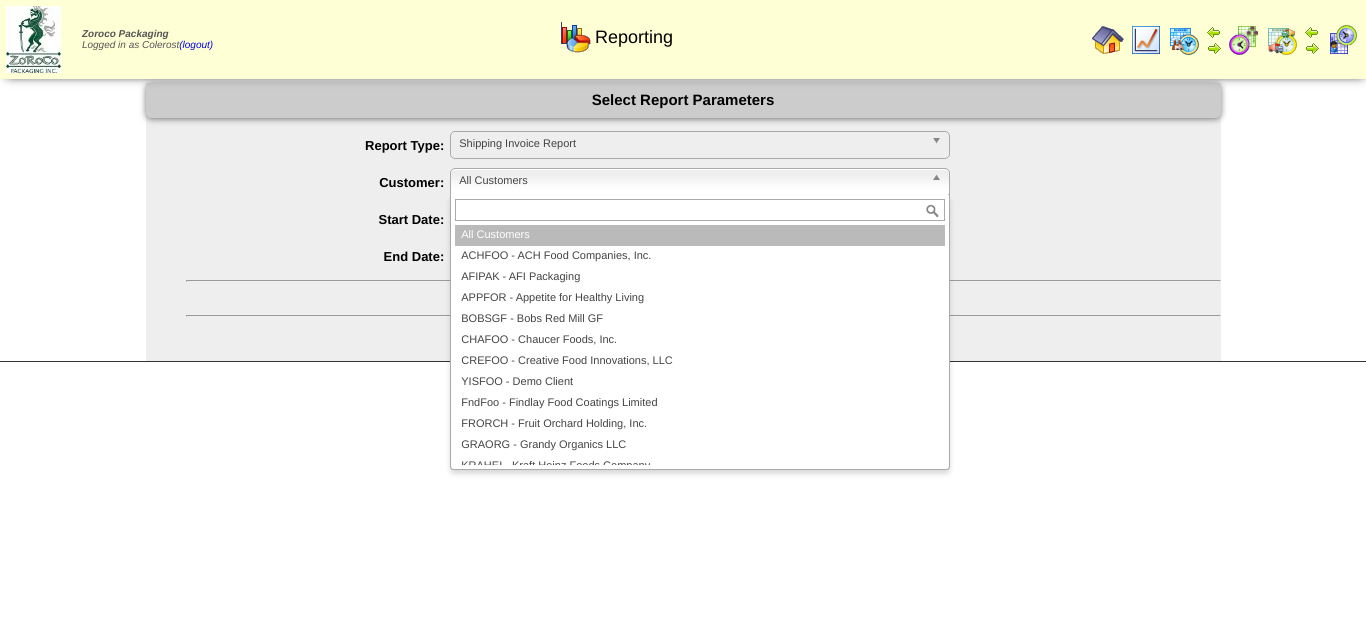 click on "All Customers" at bounding box center (691, 181) 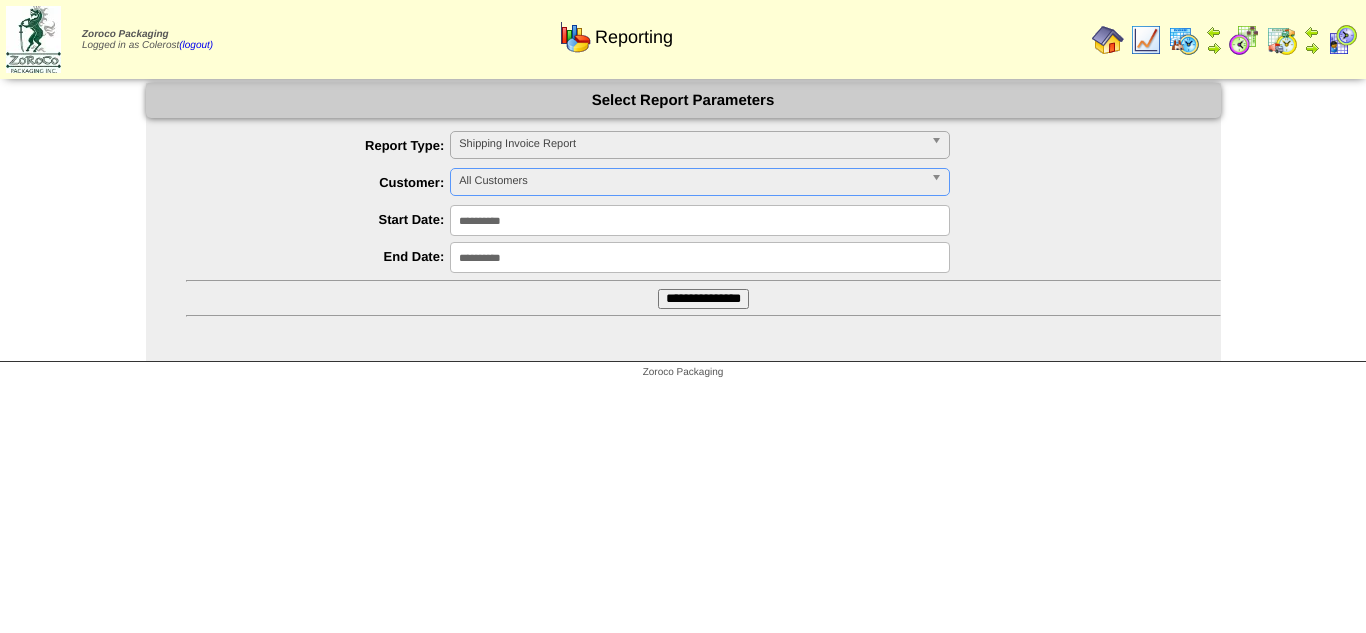 click on "**********" at bounding box center [700, 220] 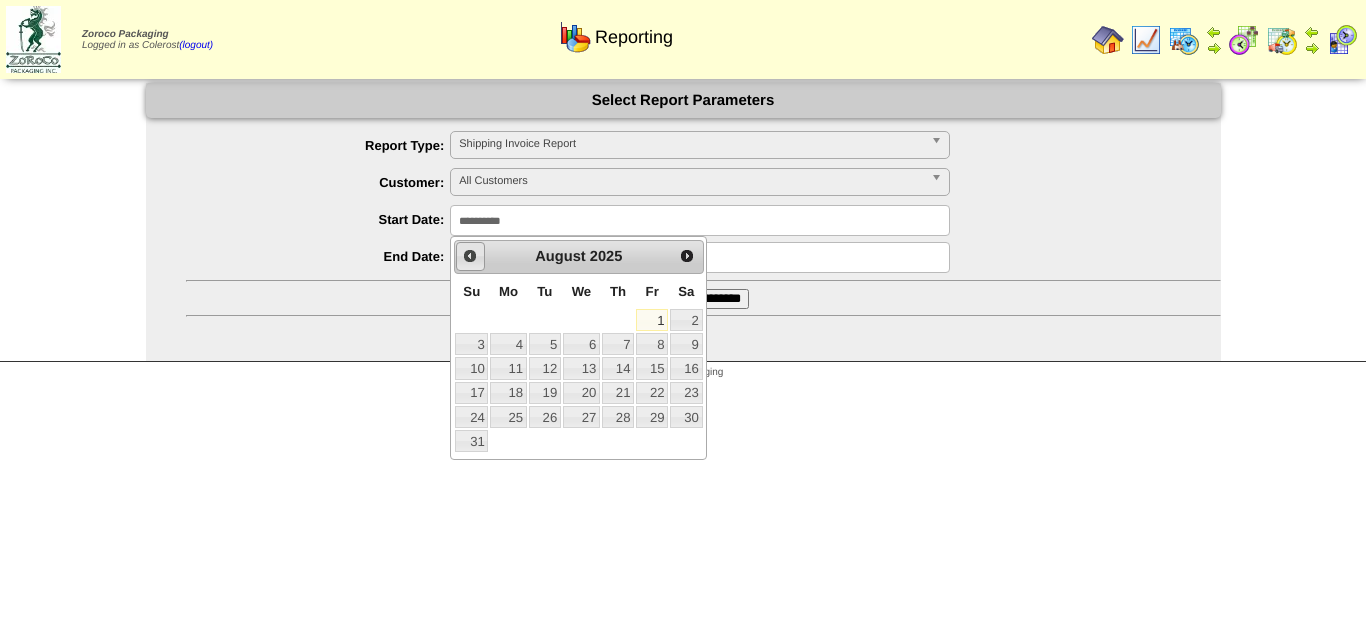 click on "Prev" at bounding box center [470, 256] 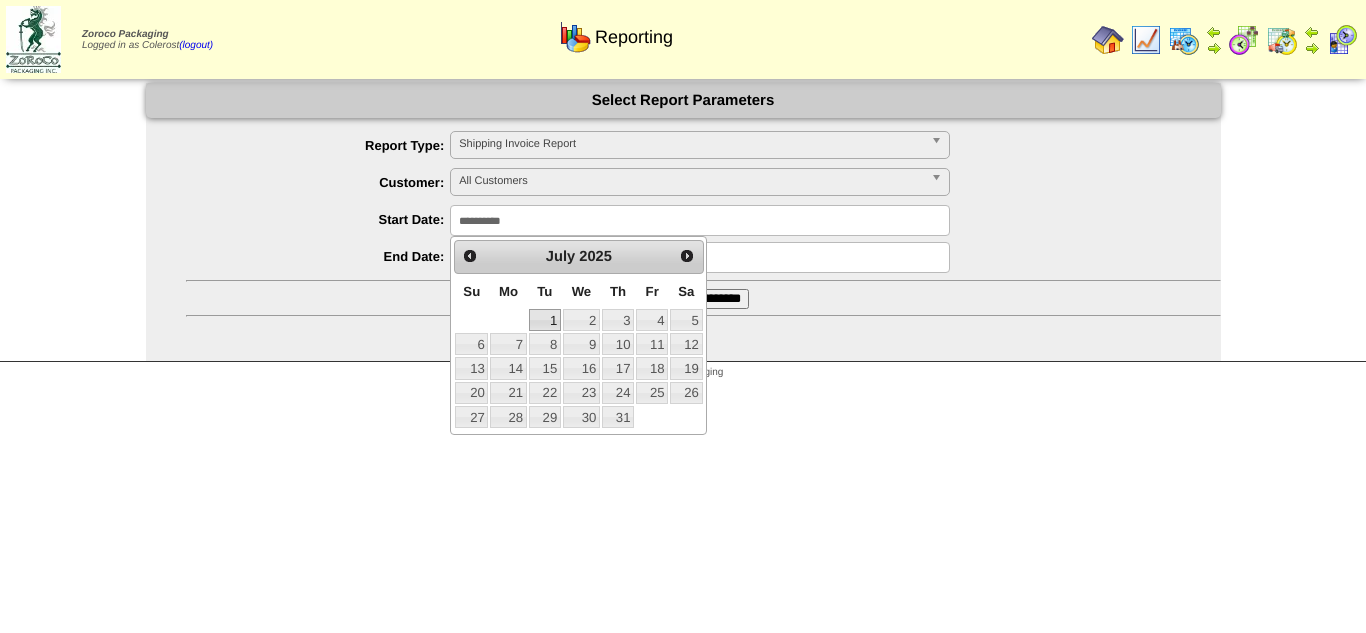 click on "1" at bounding box center [545, 320] 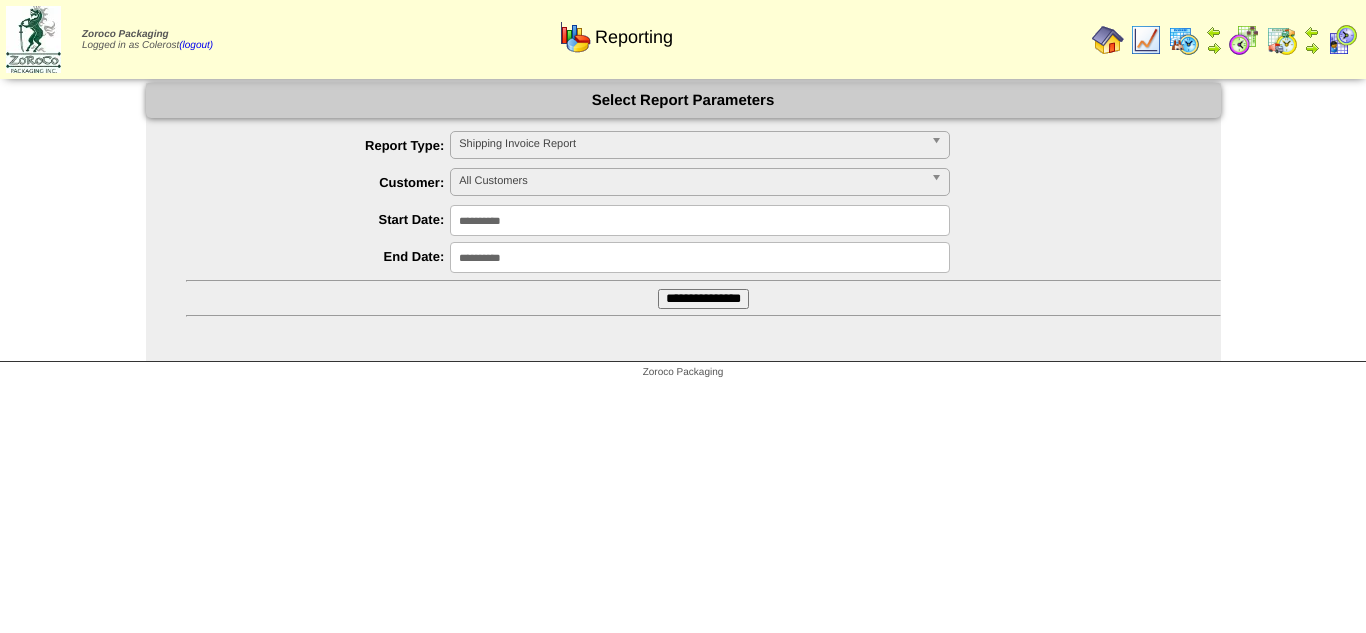 click on "All Customers" at bounding box center [691, 181] 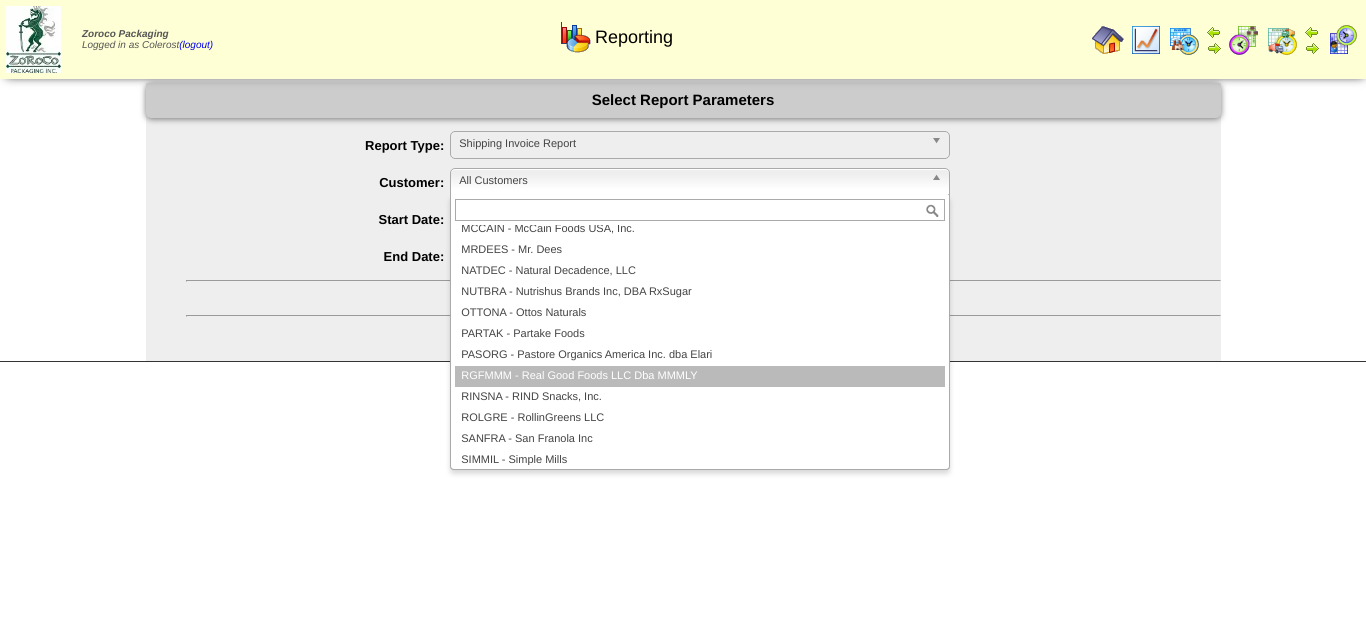 scroll, scrollTop: 400, scrollLeft: 0, axis: vertical 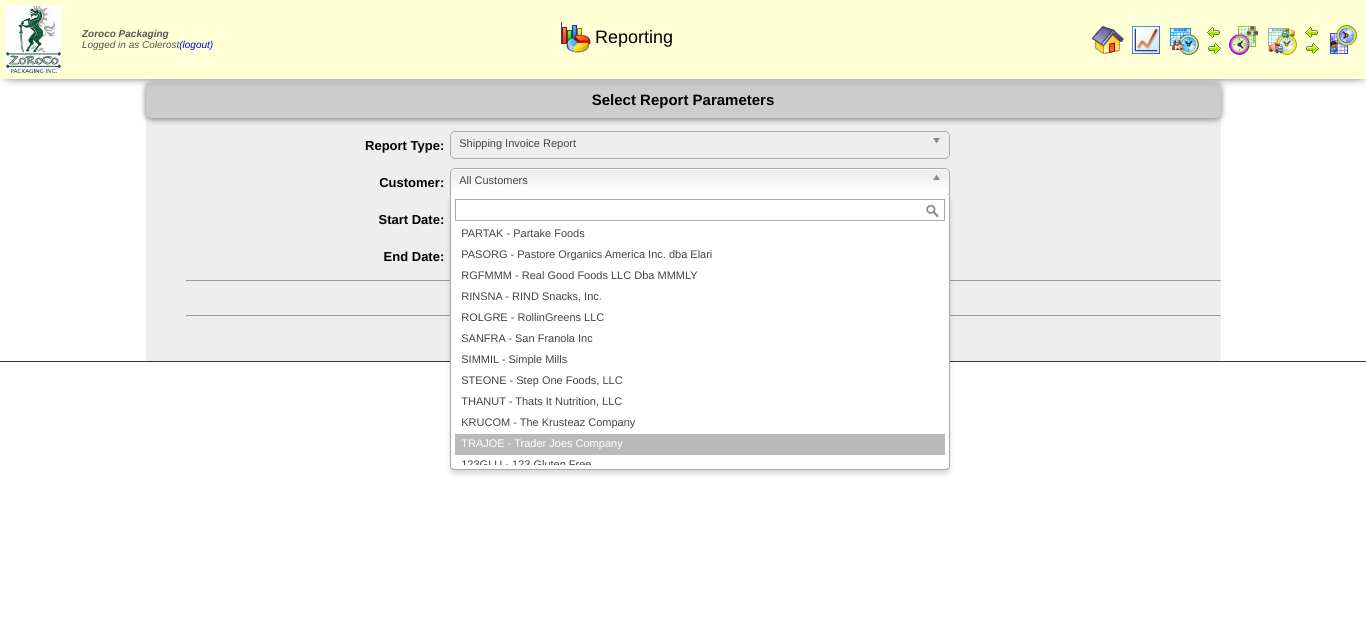 click on "TRAJOE - Trader Joes Company" at bounding box center (700, 444) 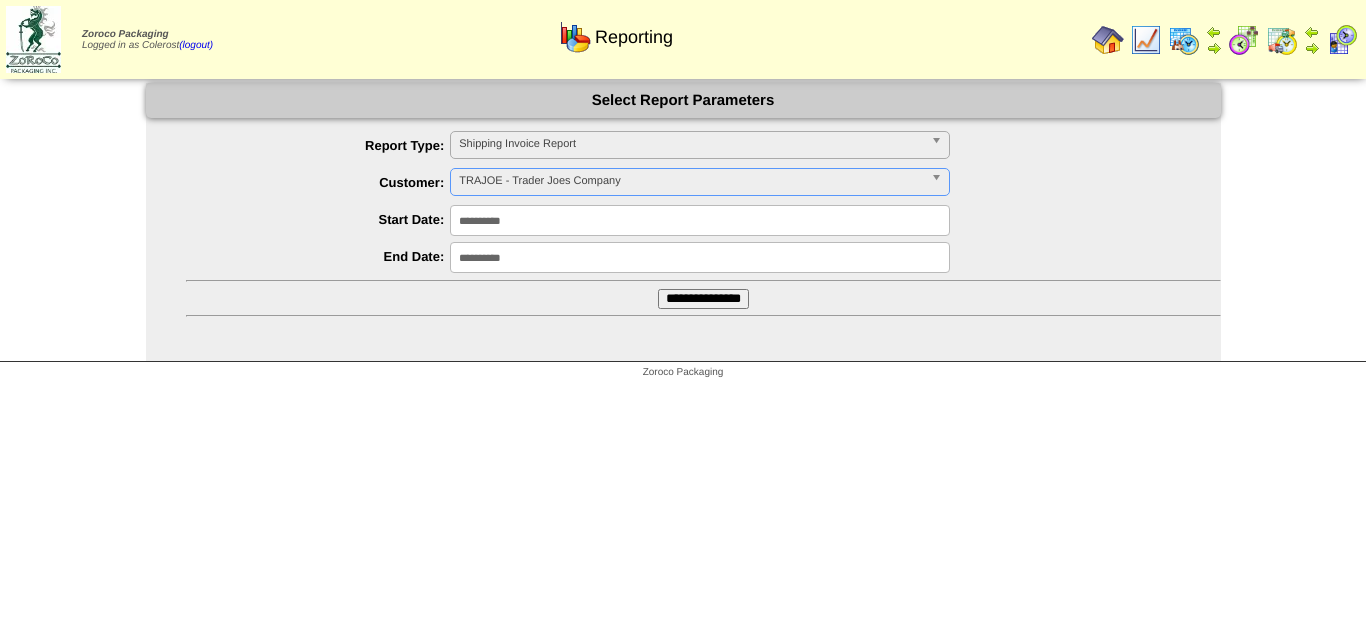click on "**********" at bounding box center (703, 299) 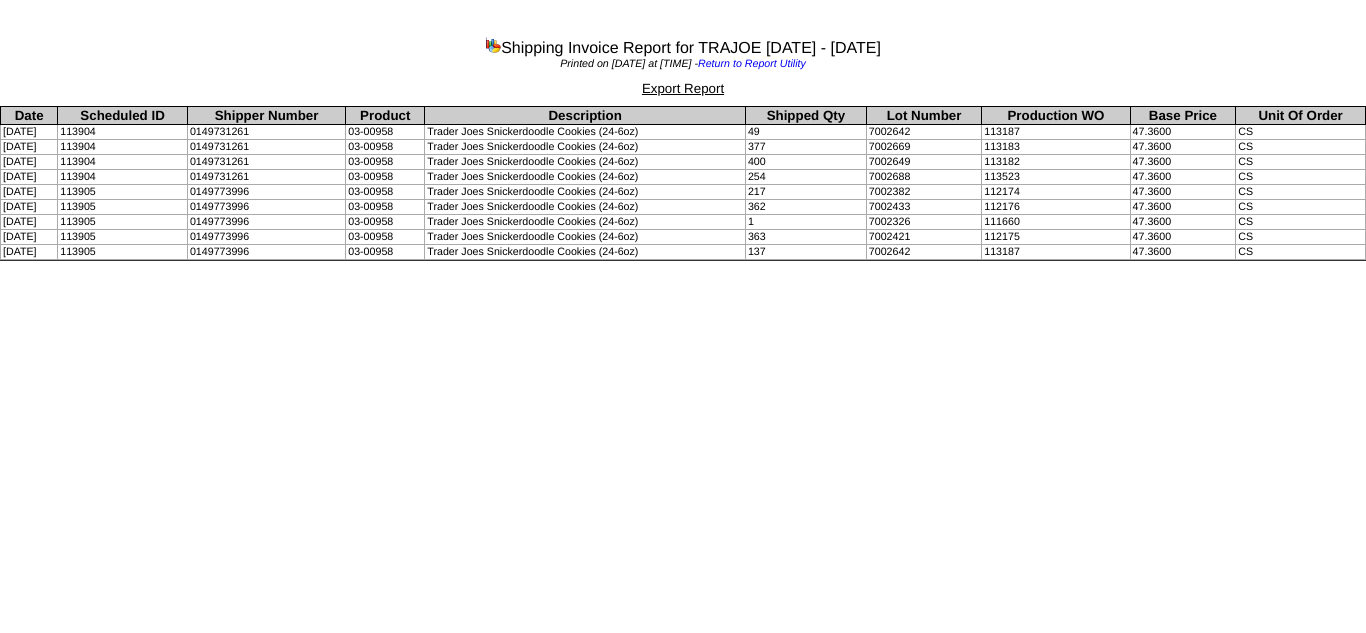 scroll, scrollTop: 0, scrollLeft: 0, axis: both 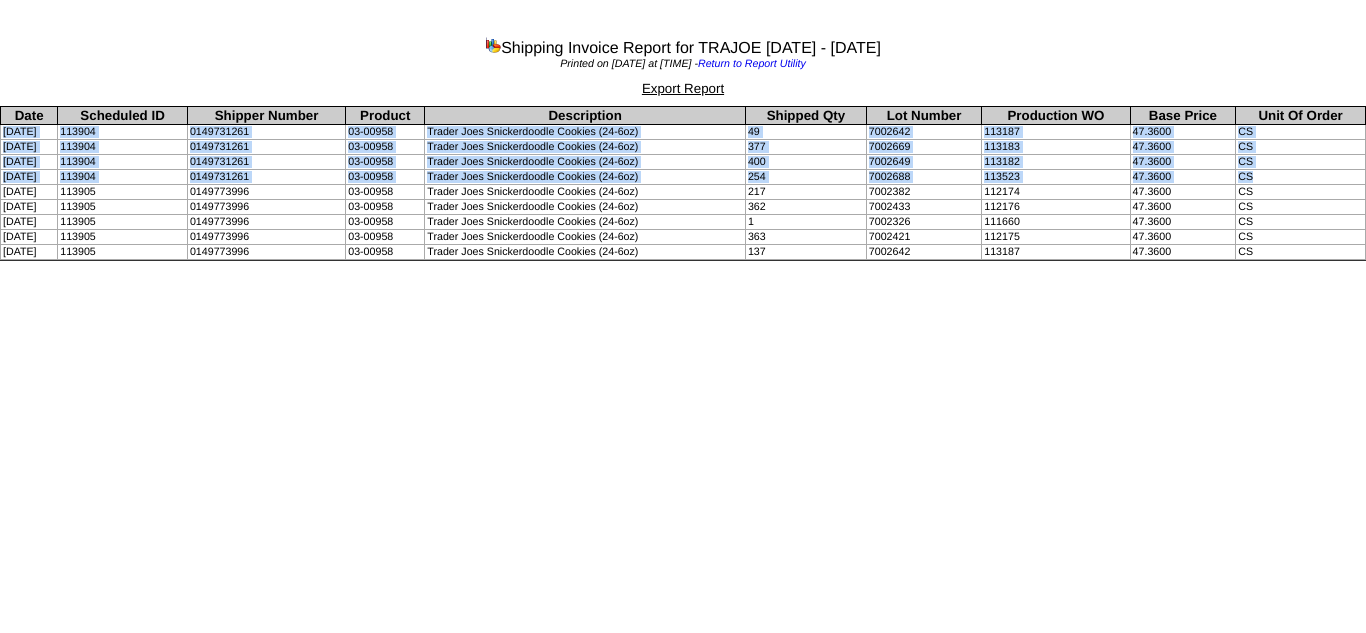 drag, startPoint x: 3, startPoint y: 132, endPoint x: 1315, endPoint y: 171, distance: 1312.5795 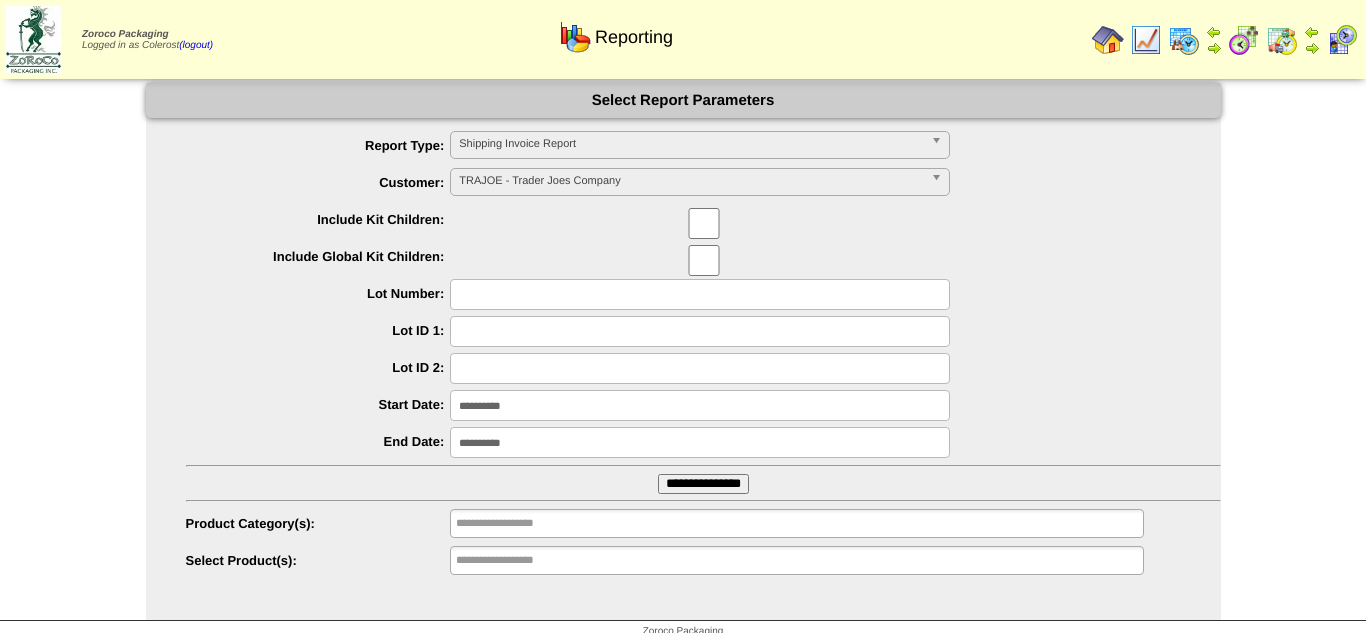 scroll, scrollTop: 0, scrollLeft: 0, axis: both 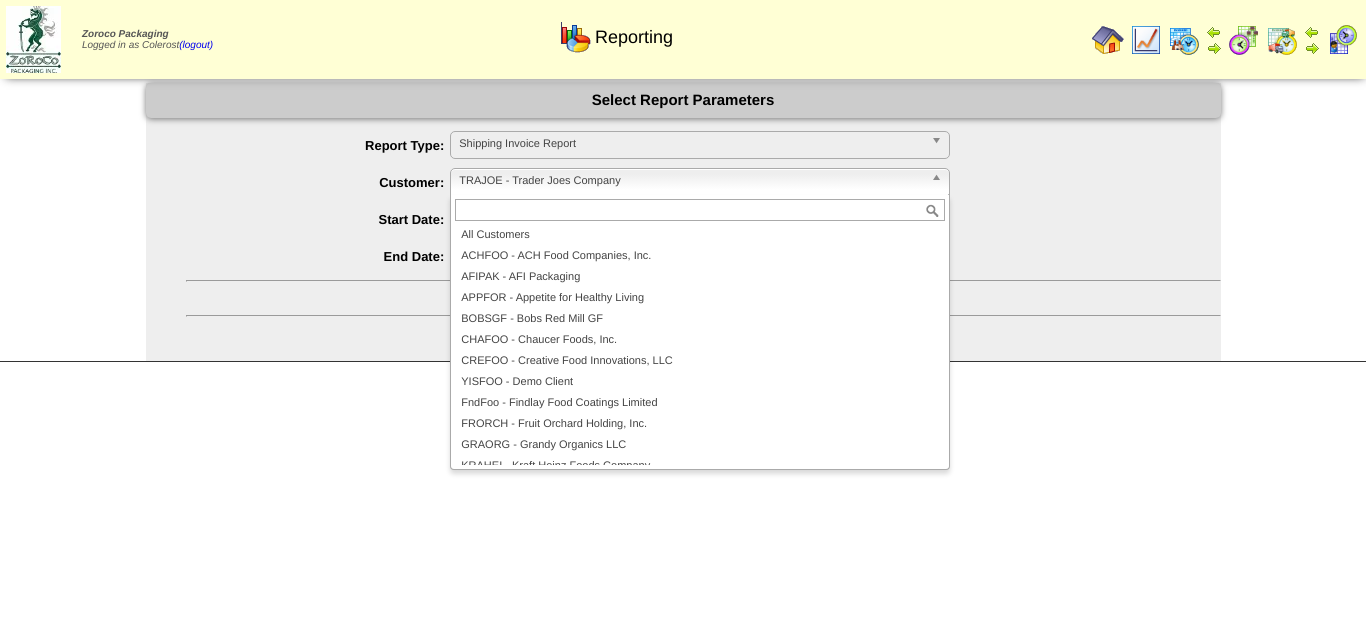 click on "TRAJOE - Trader Joes Company" at bounding box center (691, 181) 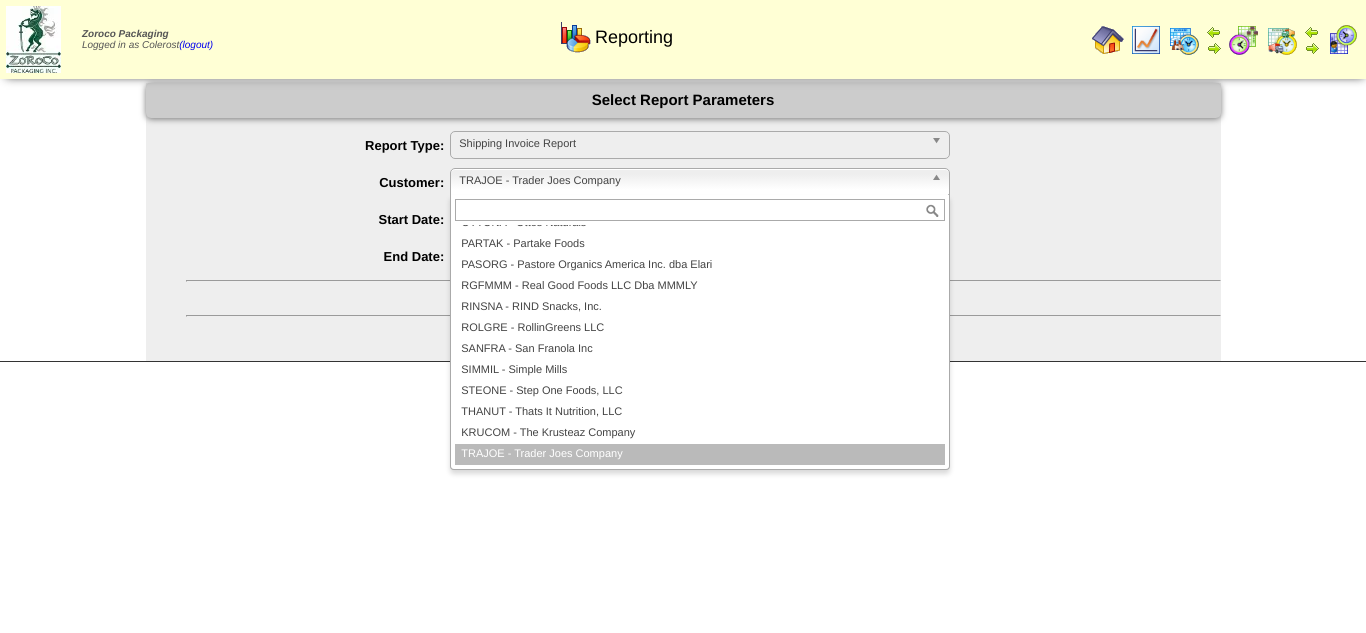 scroll, scrollTop: 378, scrollLeft: 0, axis: vertical 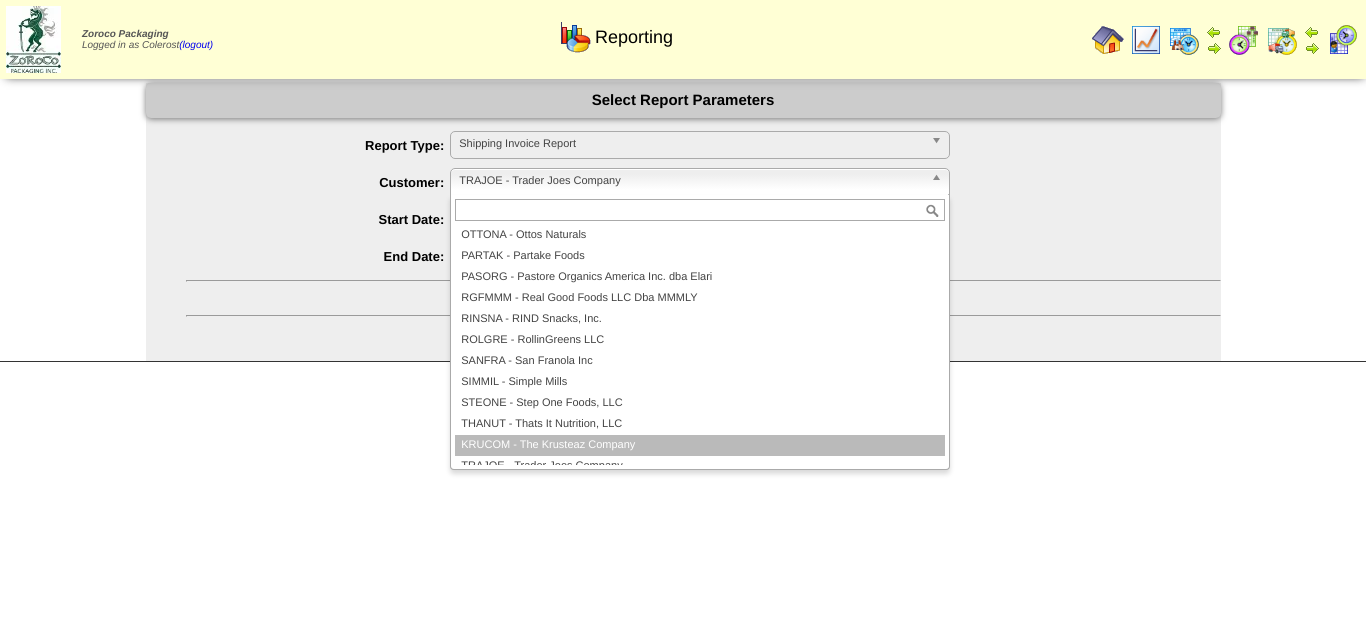 click on "KRUCOM - The Krusteaz Company" at bounding box center (700, 445) 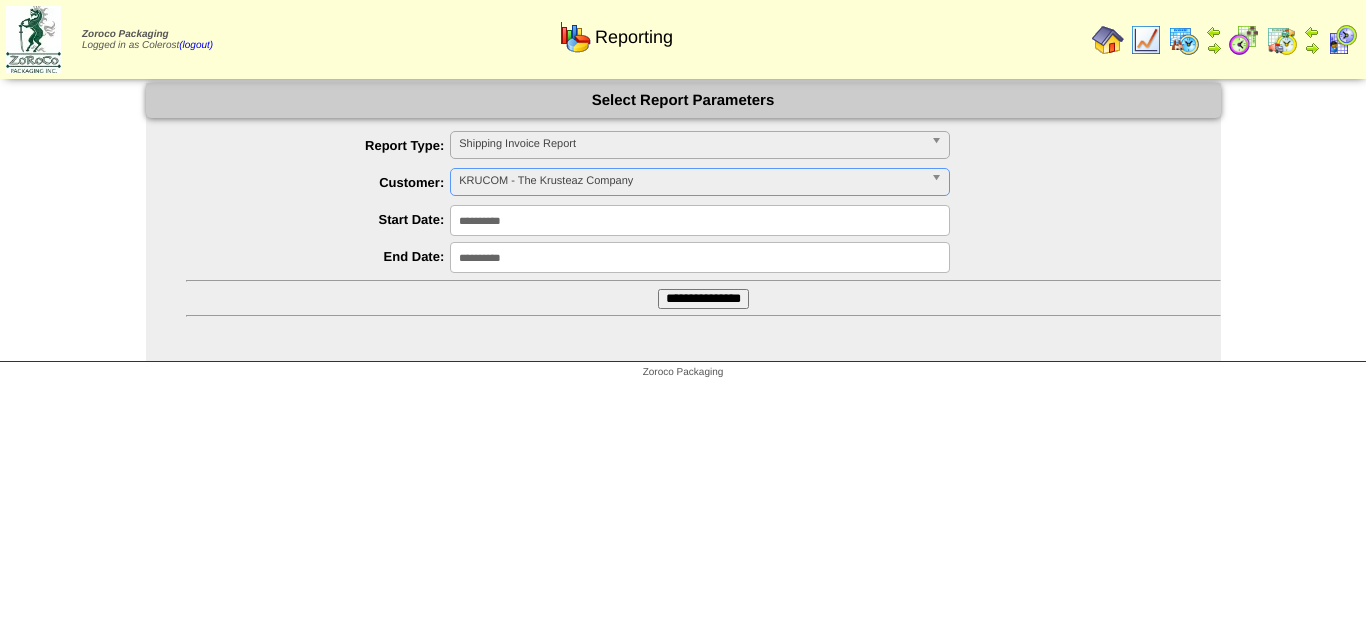click on "**********" at bounding box center (703, 299) 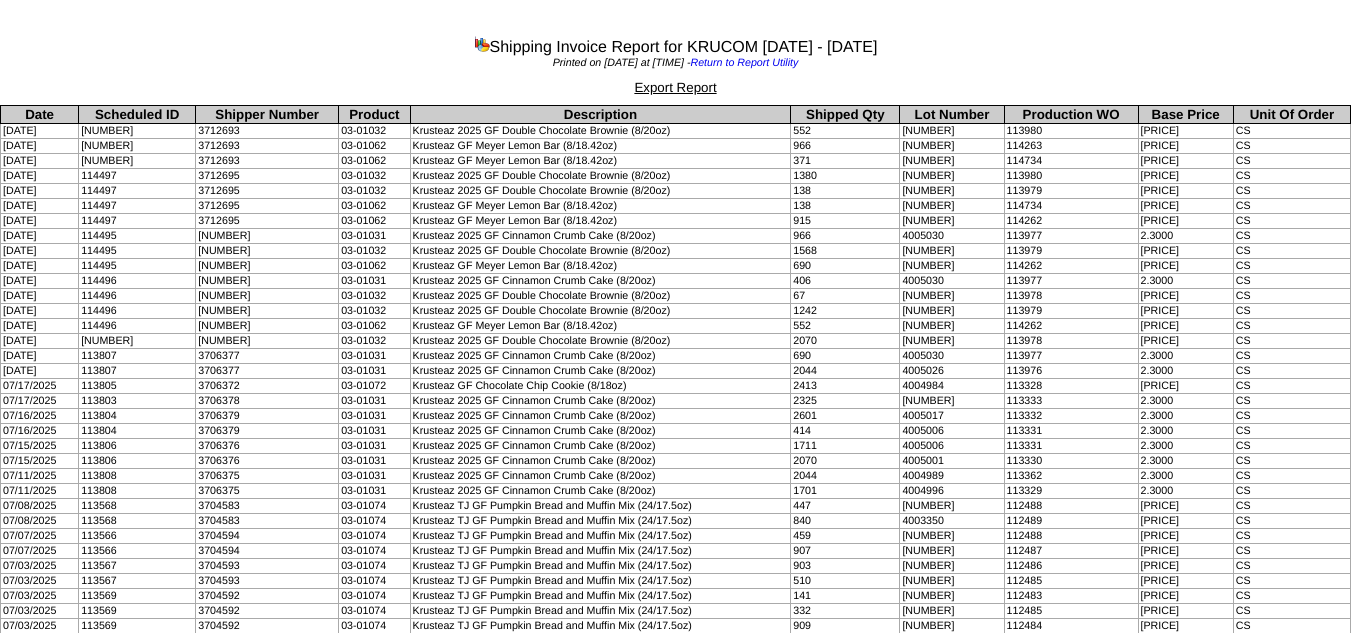 scroll, scrollTop: 0, scrollLeft: 0, axis: both 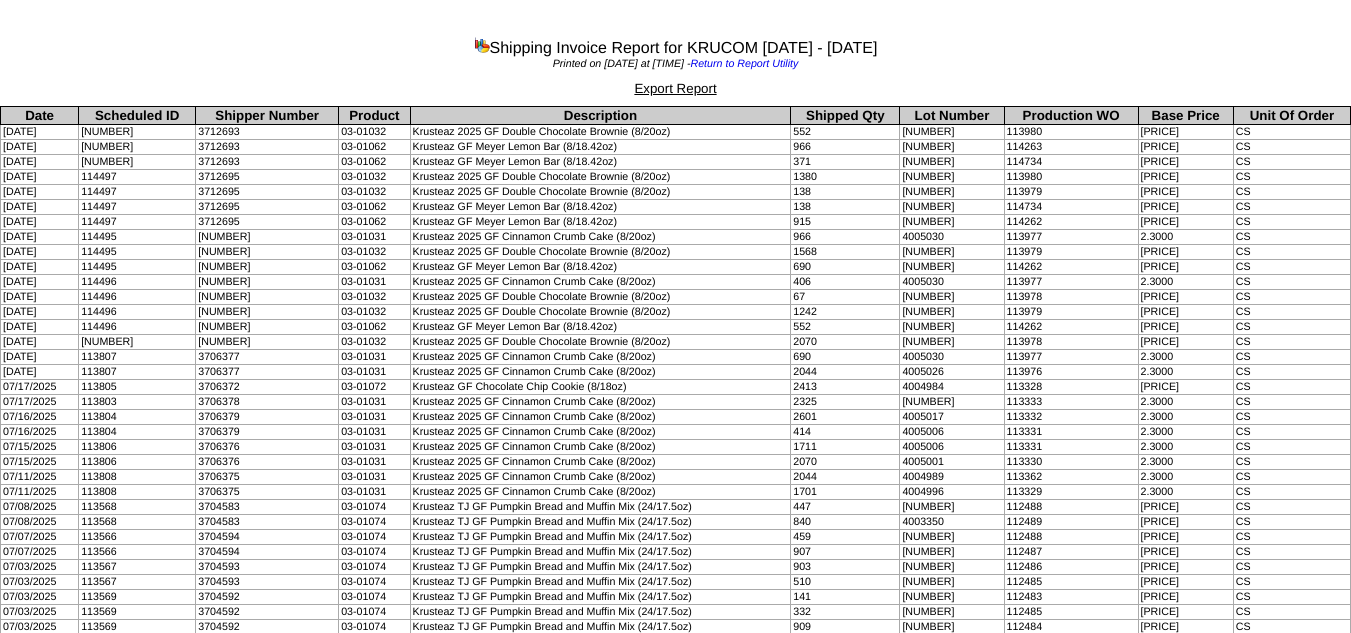 click on "[DATE]" at bounding box center (40, 342) 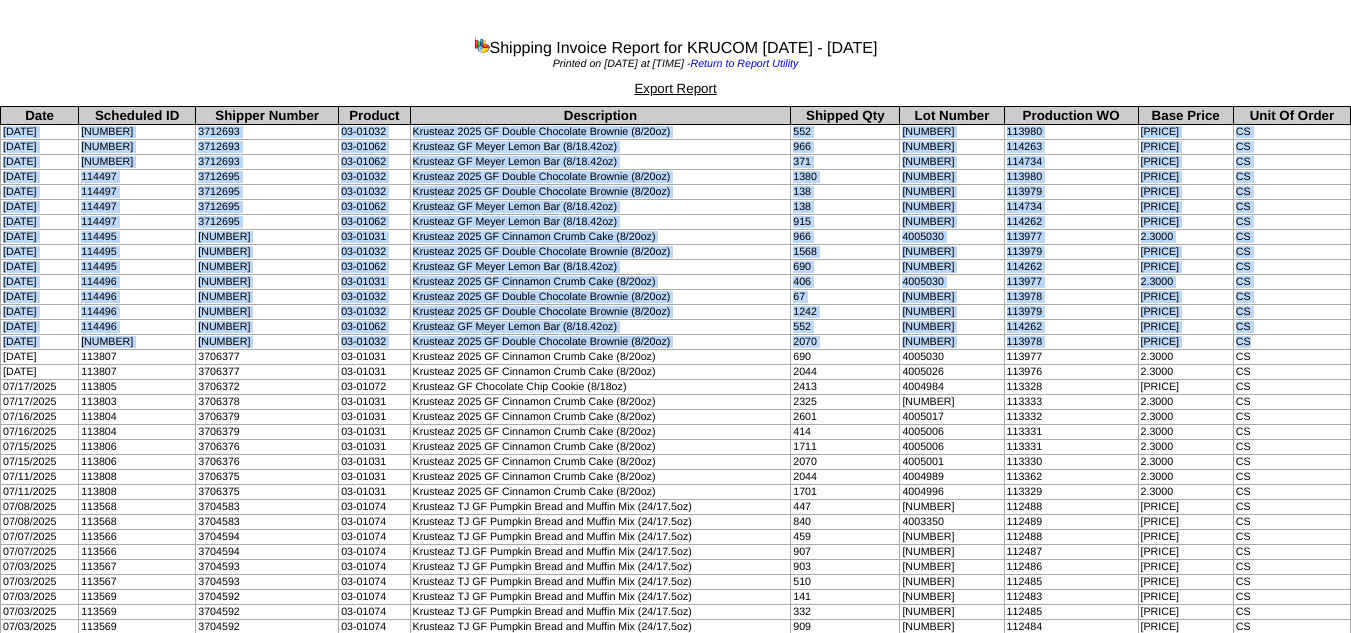 drag, startPoint x: 2, startPoint y: 134, endPoint x: 1271, endPoint y: 337, distance: 1285.1343 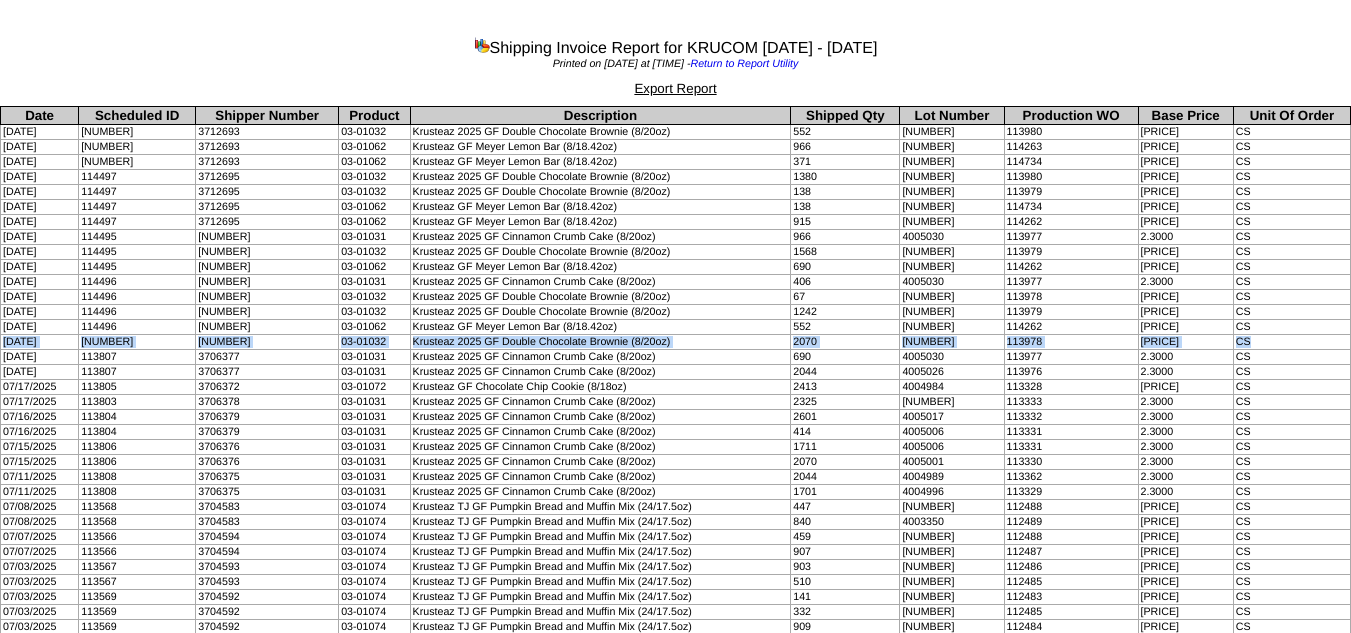 drag, startPoint x: 1, startPoint y: 339, endPoint x: 1266, endPoint y: 340, distance: 1265.0004 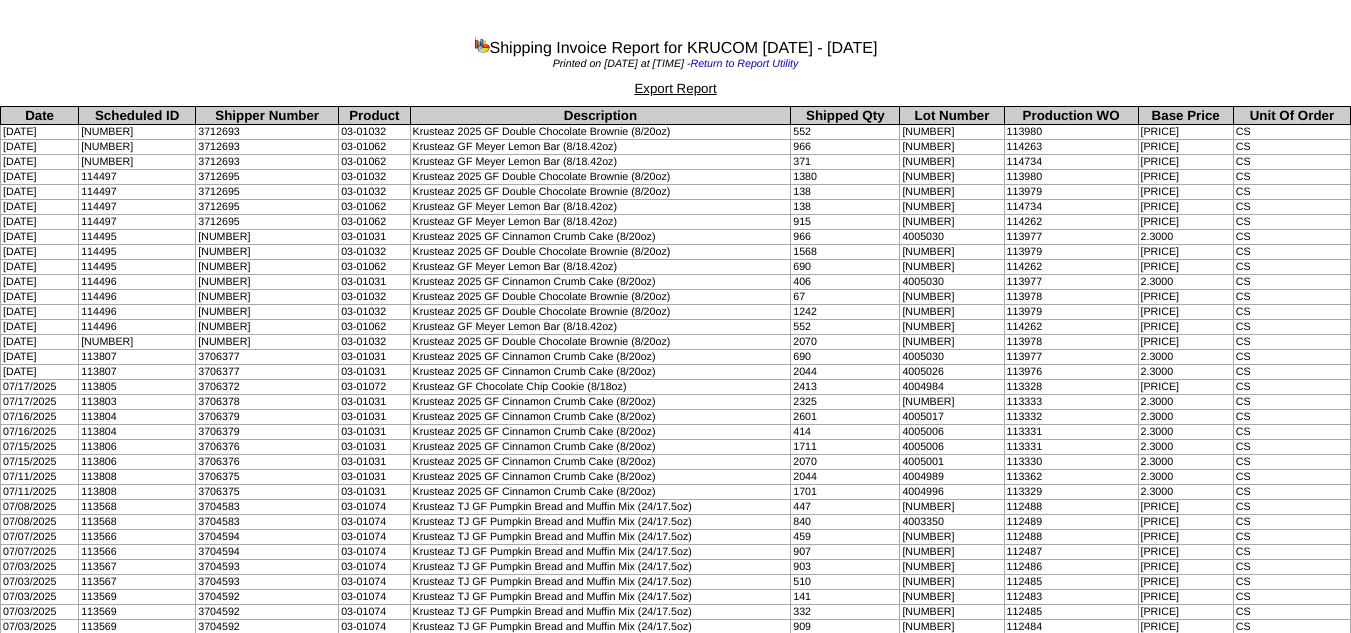 drag, startPoint x: 681, startPoint y: 337, endPoint x: 595, endPoint y: 350, distance: 86.977005 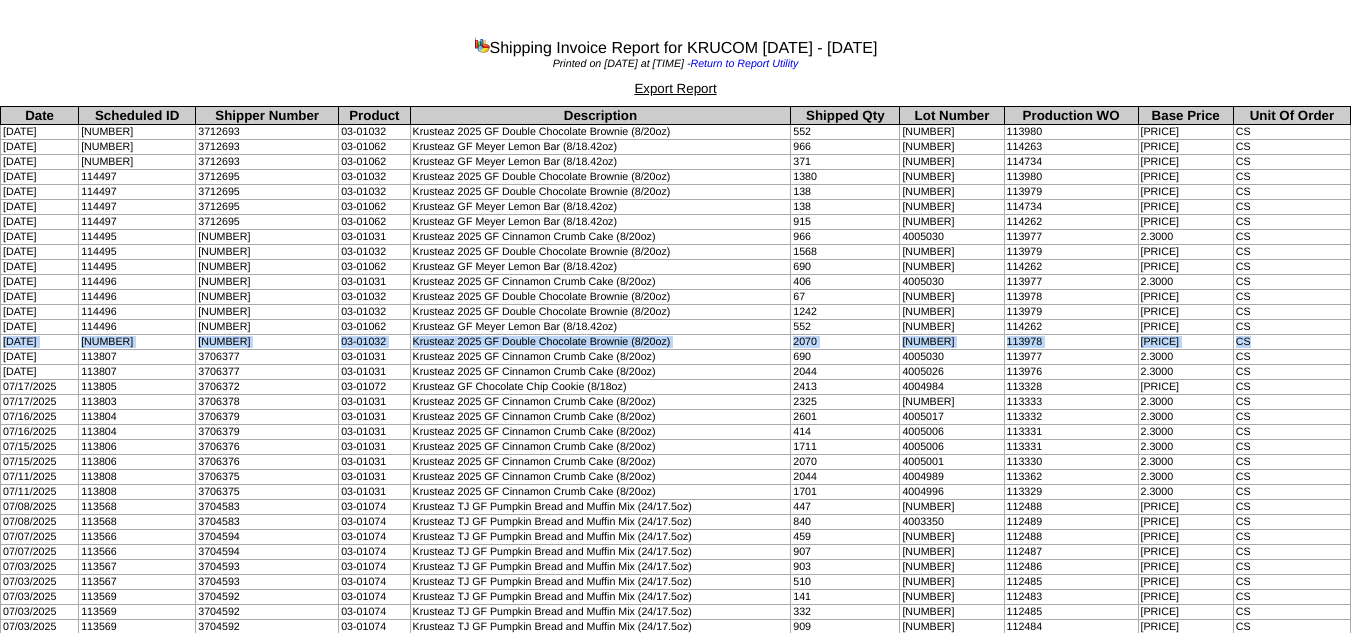 drag, startPoint x: 0, startPoint y: 340, endPoint x: 1289, endPoint y: 340, distance: 1289 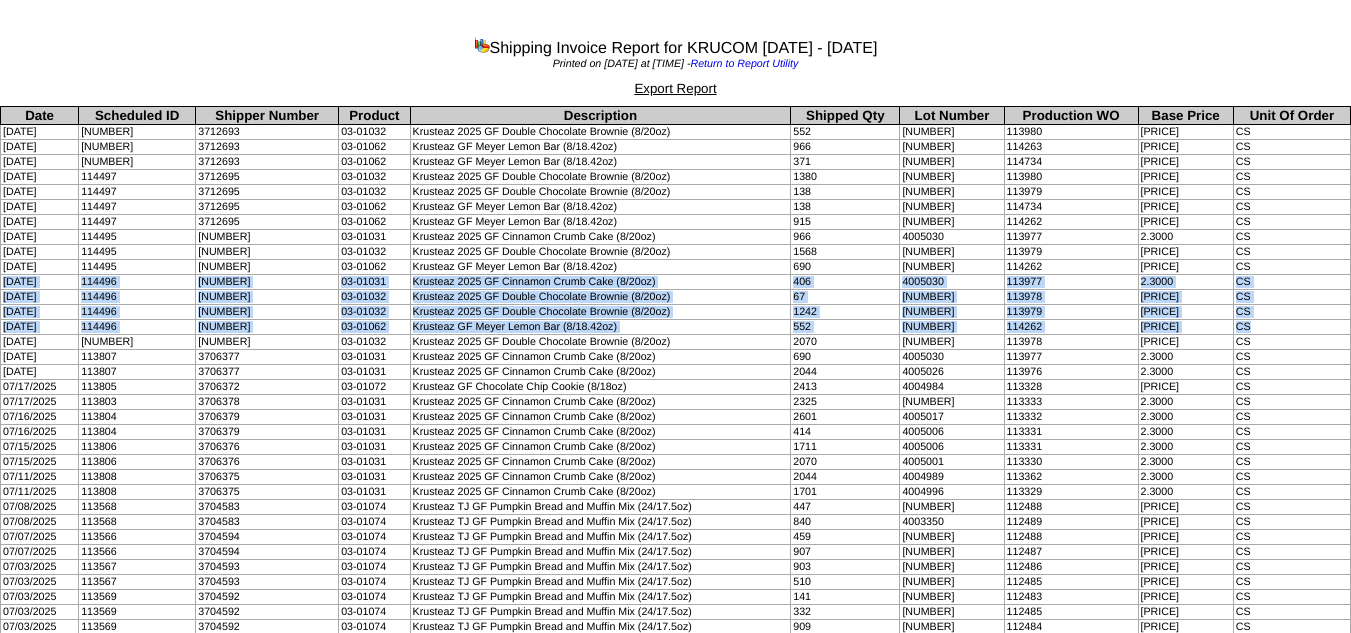 drag, startPoint x: 0, startPoint y: 279, endPoint x: 1306, endPoint y: 325, distance: 1306.8098 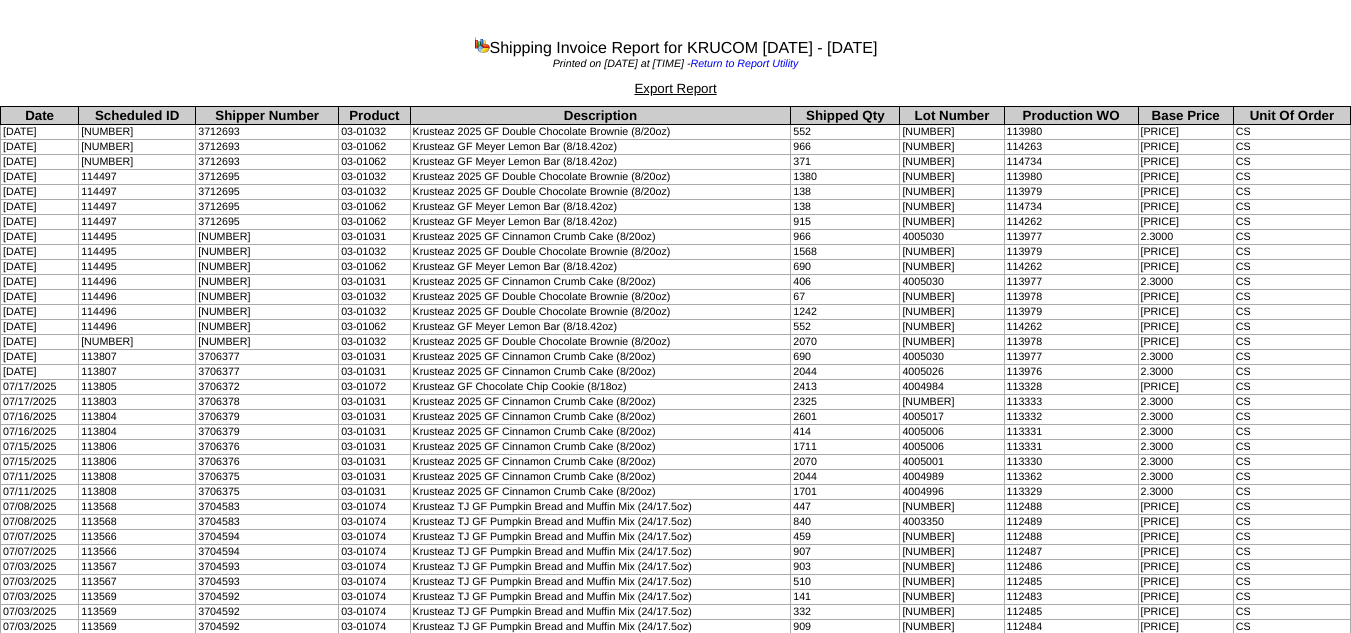 drag, startPoint x: 625, startPoint y: 325, endPoint x: 412, endPoint y: 329, distance: 213.03755 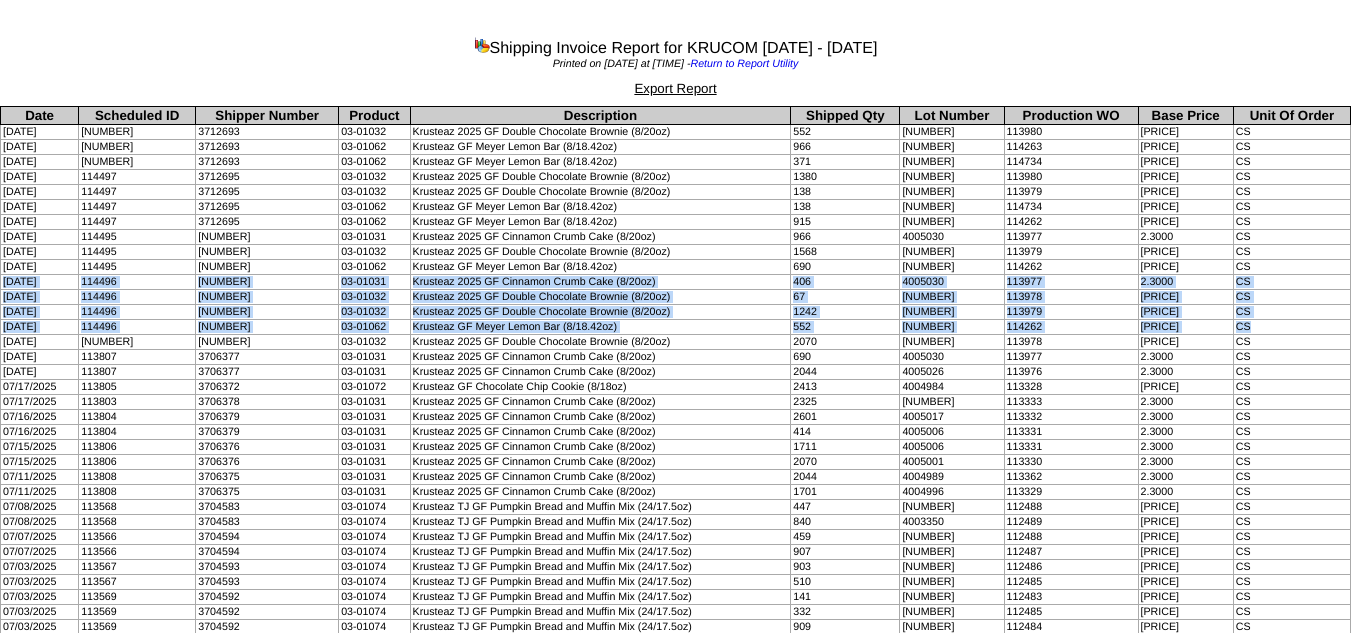 drag, startPoint x: 1, startPoint y: 273, endPoint x: 1264, endPoint y: 321, distance: 1263.9117 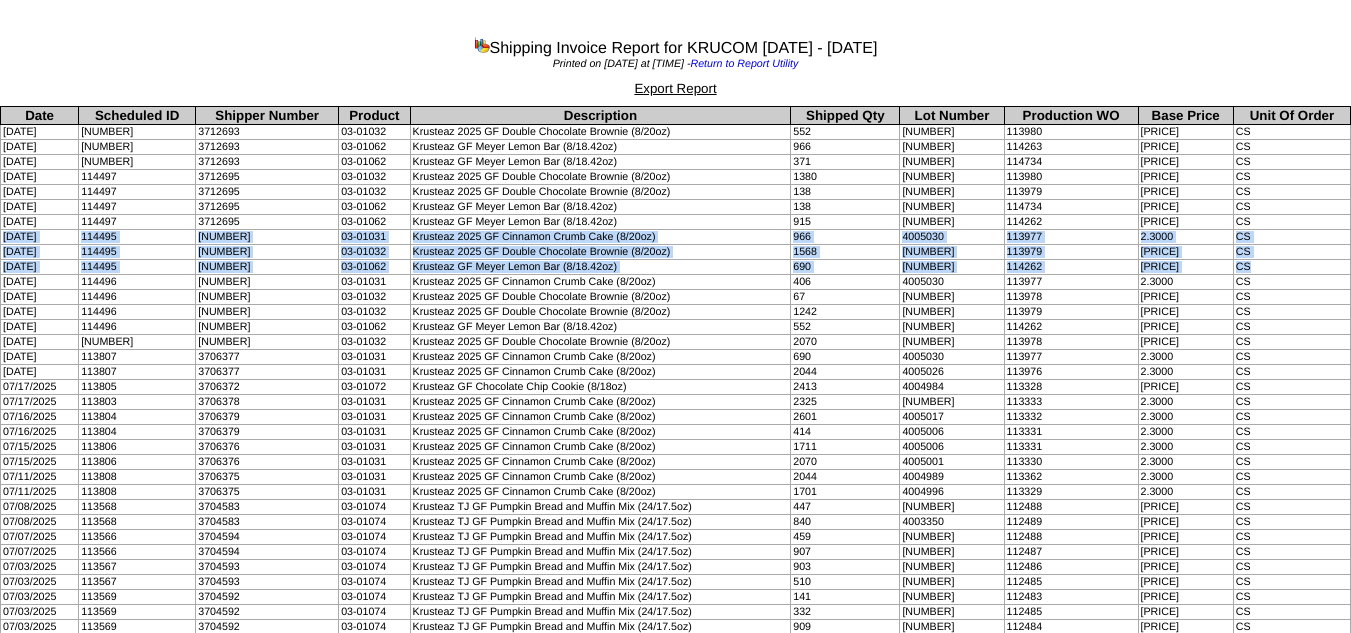 drag, startPoint x: 2, startPoint y: 233, endPoint x: 1338, endPoint y: 271, distance: 1336.5403 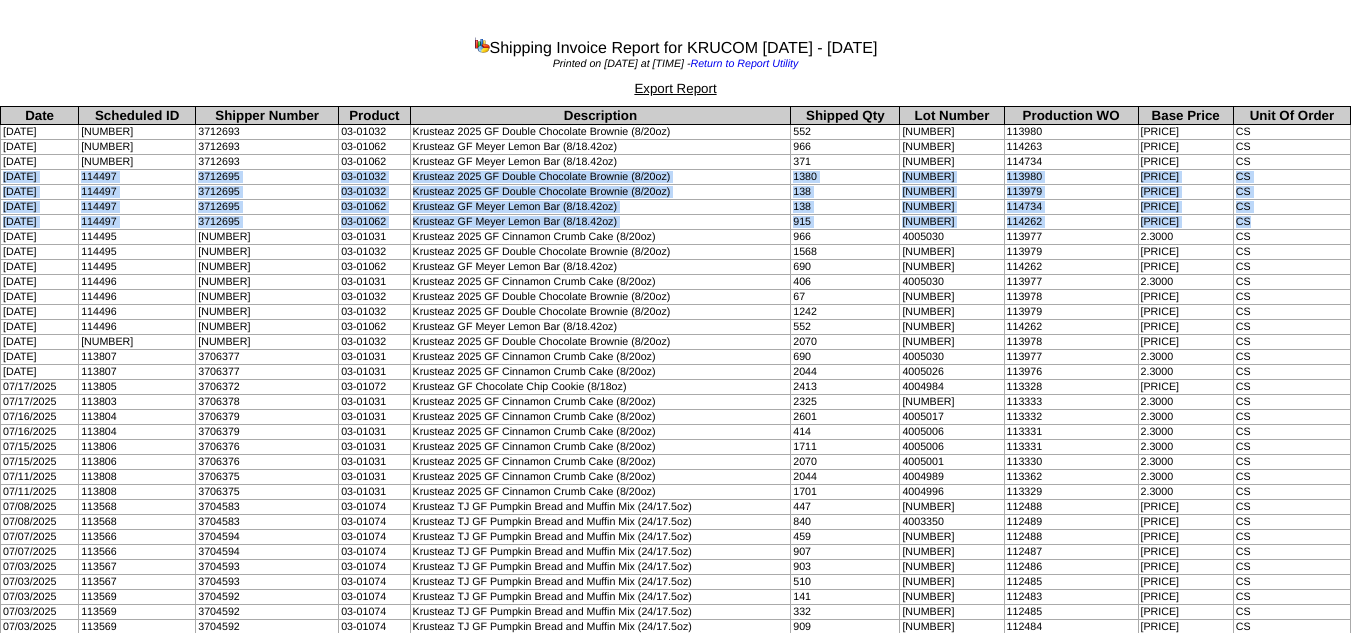 drag, startPoint x: 4, startPoint y: 173, endPoint x: 1305, endPoint y: 222, distance: 1301.9225 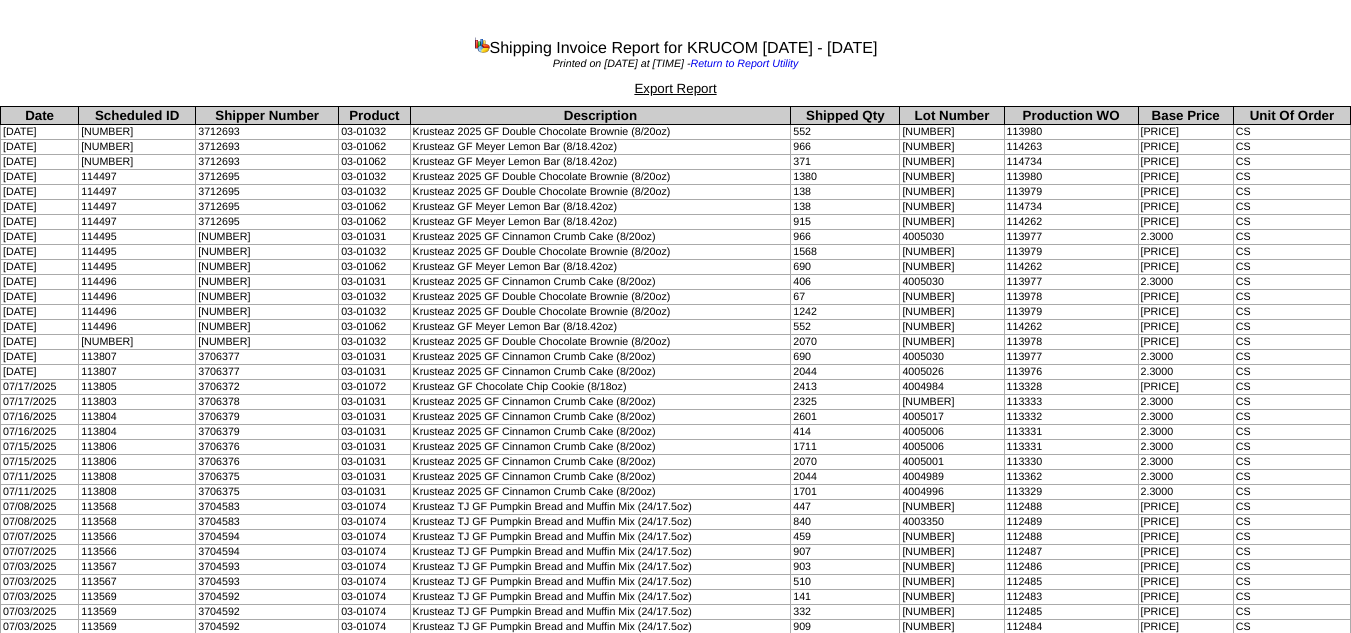 click on "[NUMBER]" at bounding box center (952, 147) 